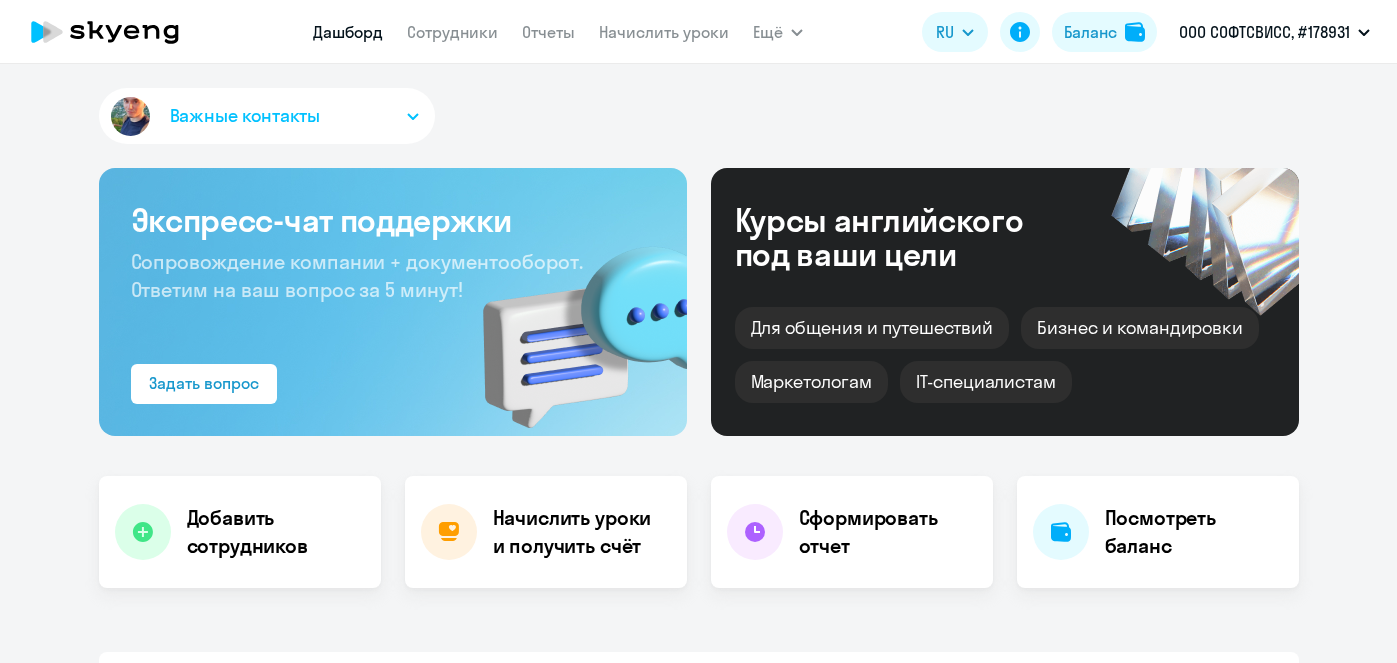 click on "Начислить уроки" at bounding box center [664, 32] 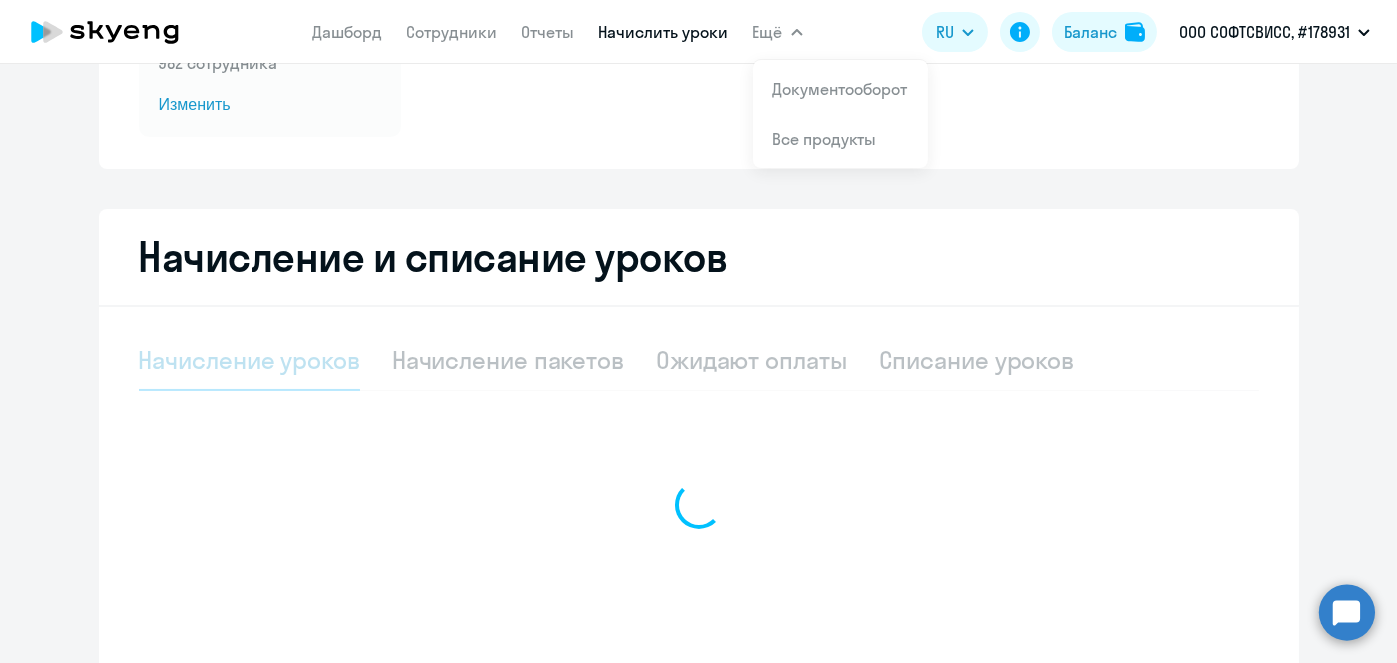 scroll, scrollTop: 308, scrollLeft: 0, axis: vertical 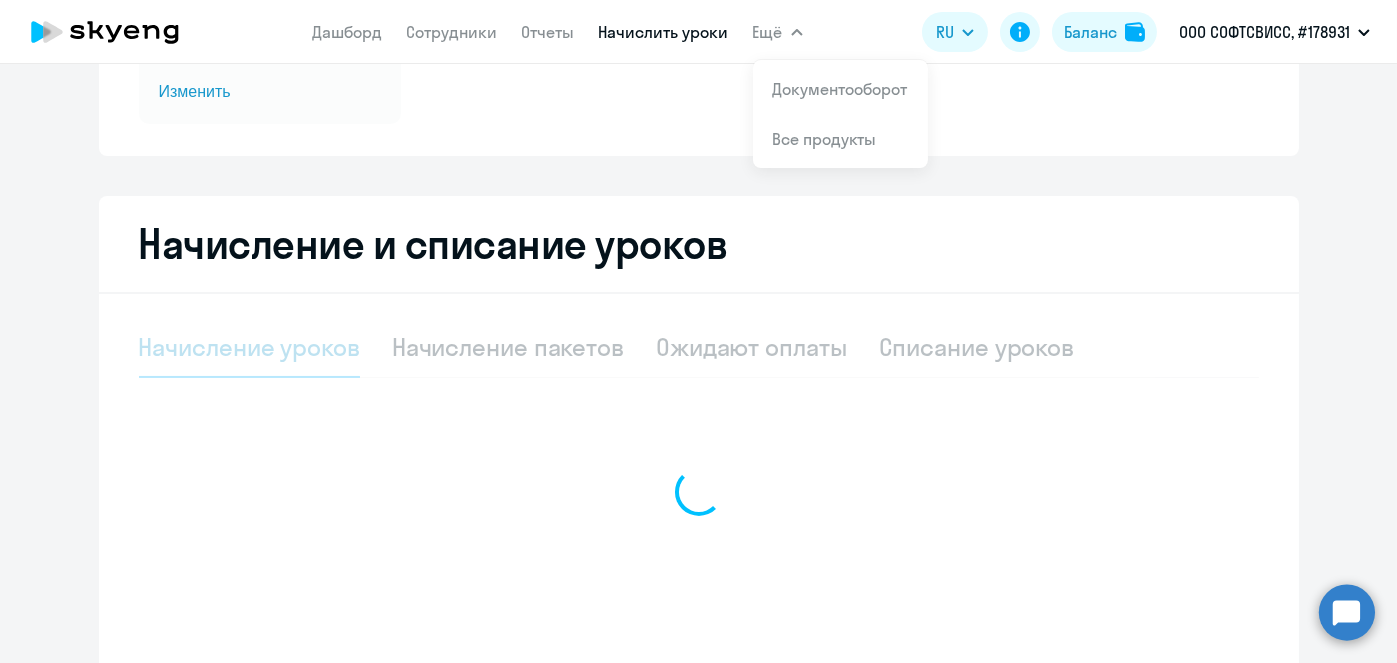 select on "10" 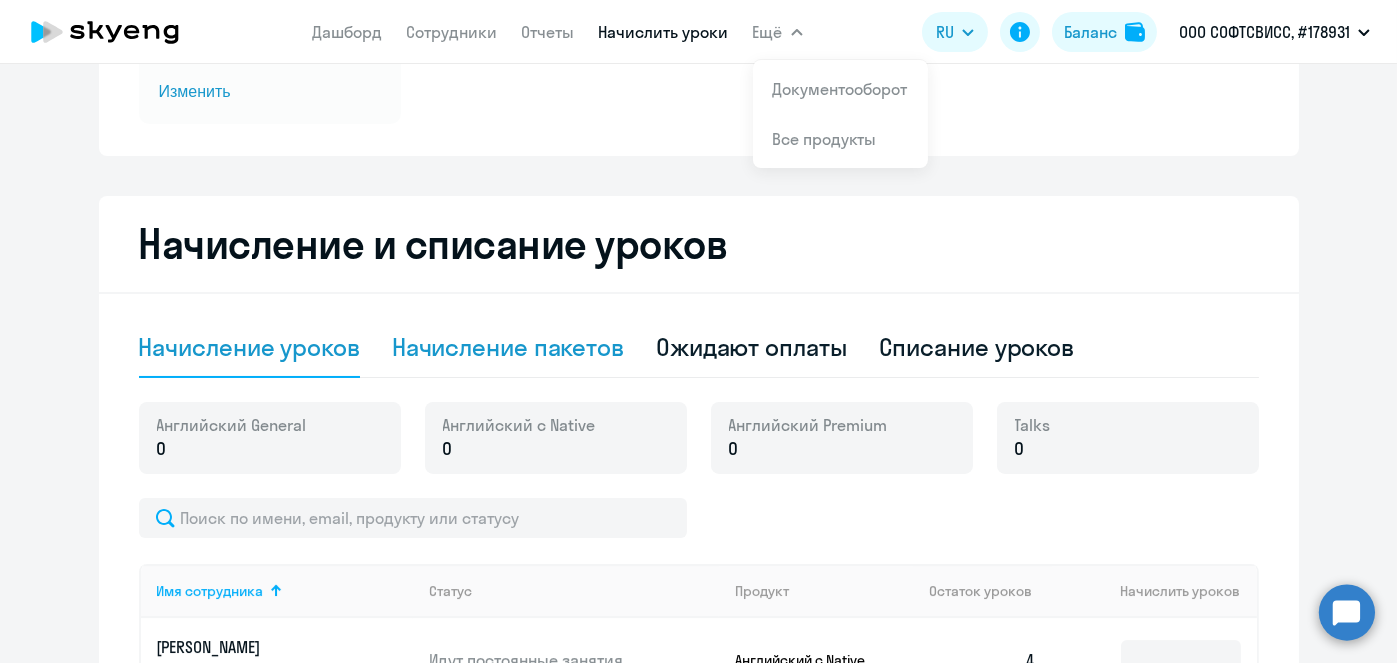 click on "Начисление пакетов" 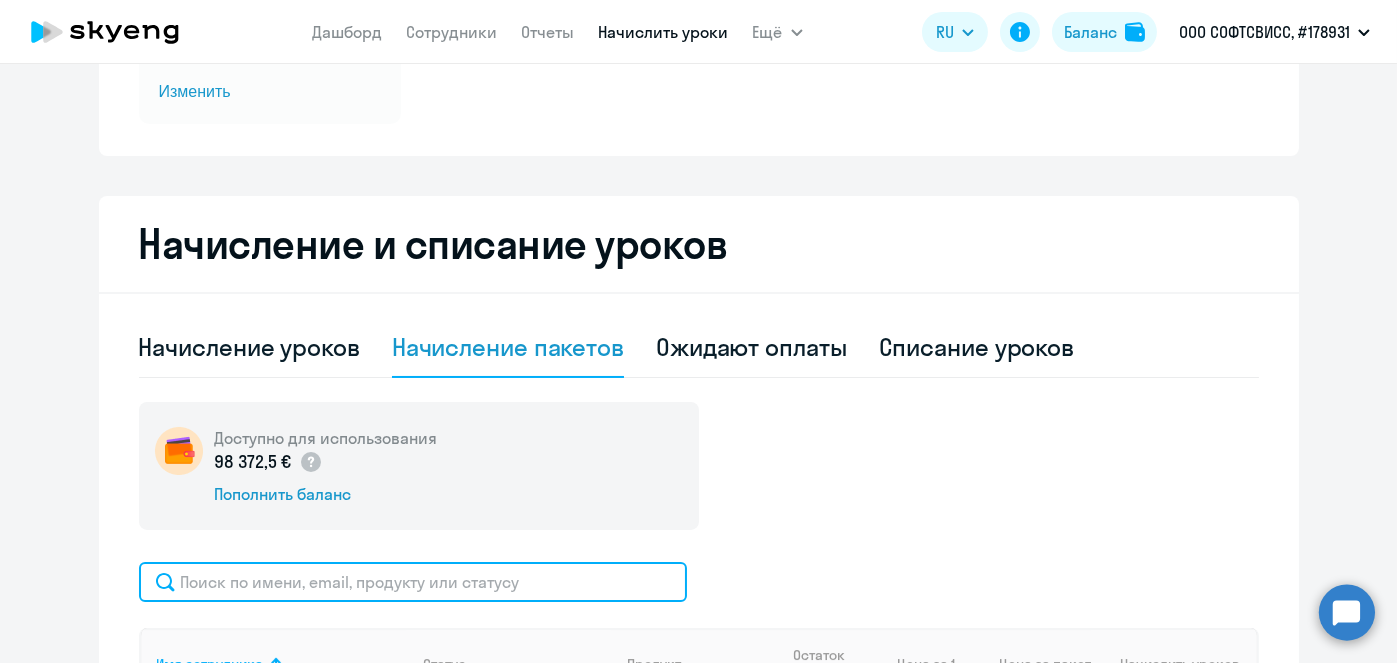 click 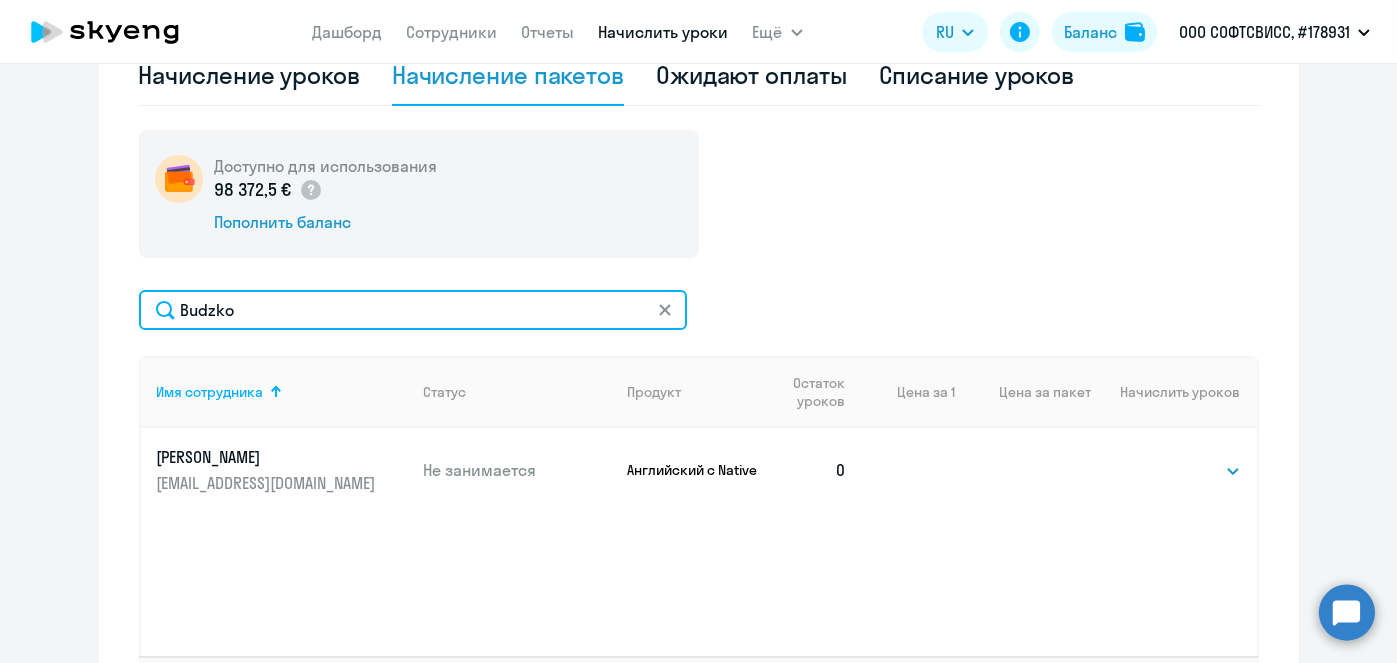 scroll, scrollTop: 581, scrollLeft: 0, axis: vertical 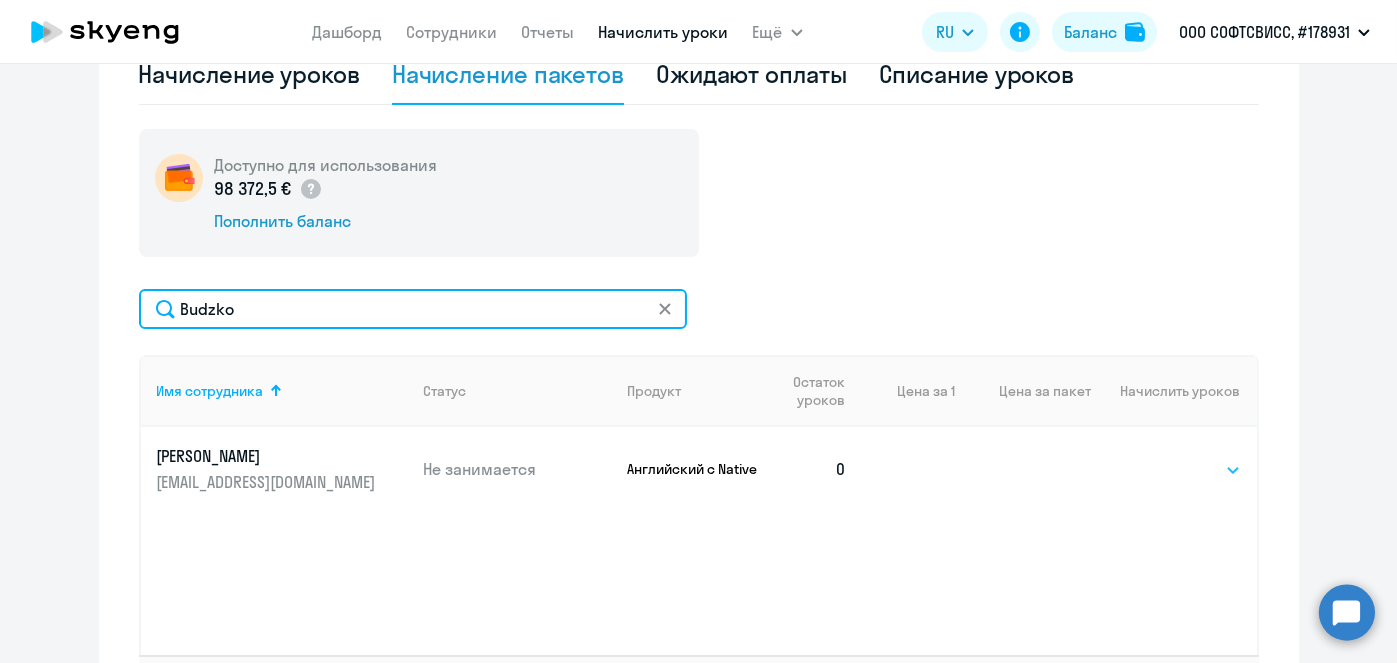 type on "Budzko" 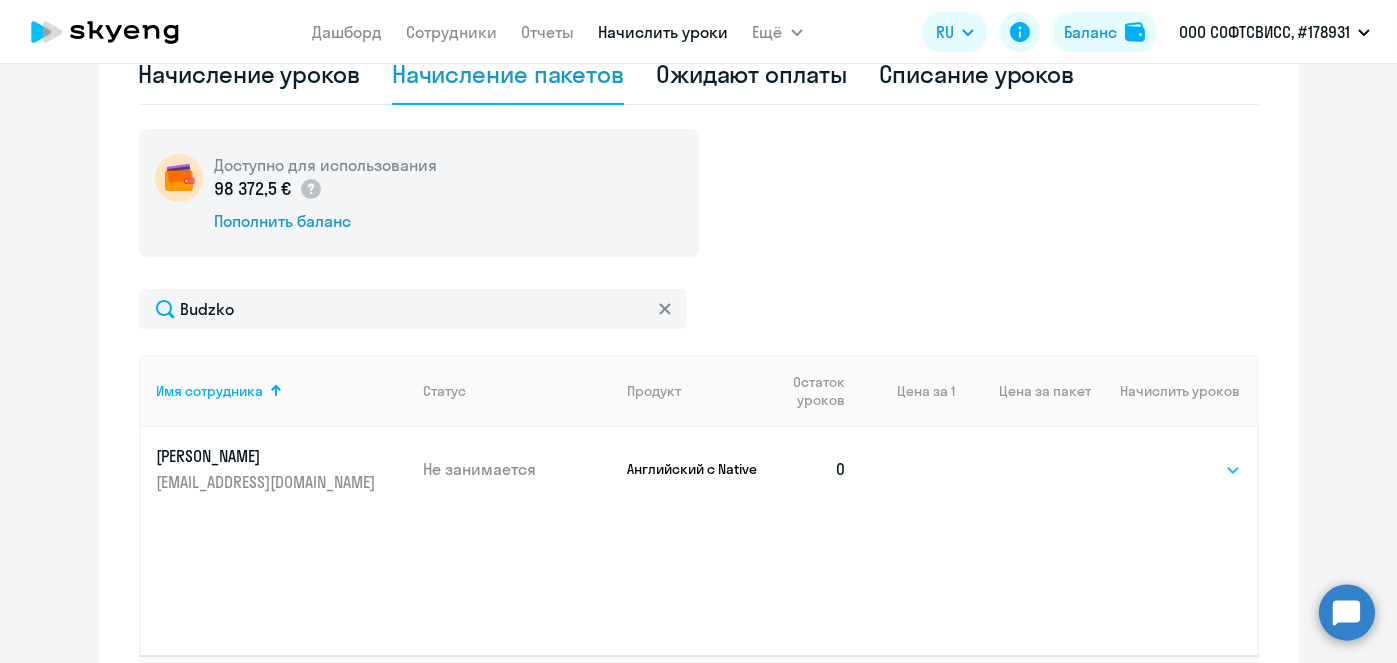 click on "Выбрать   1   4   5   9   10   13" 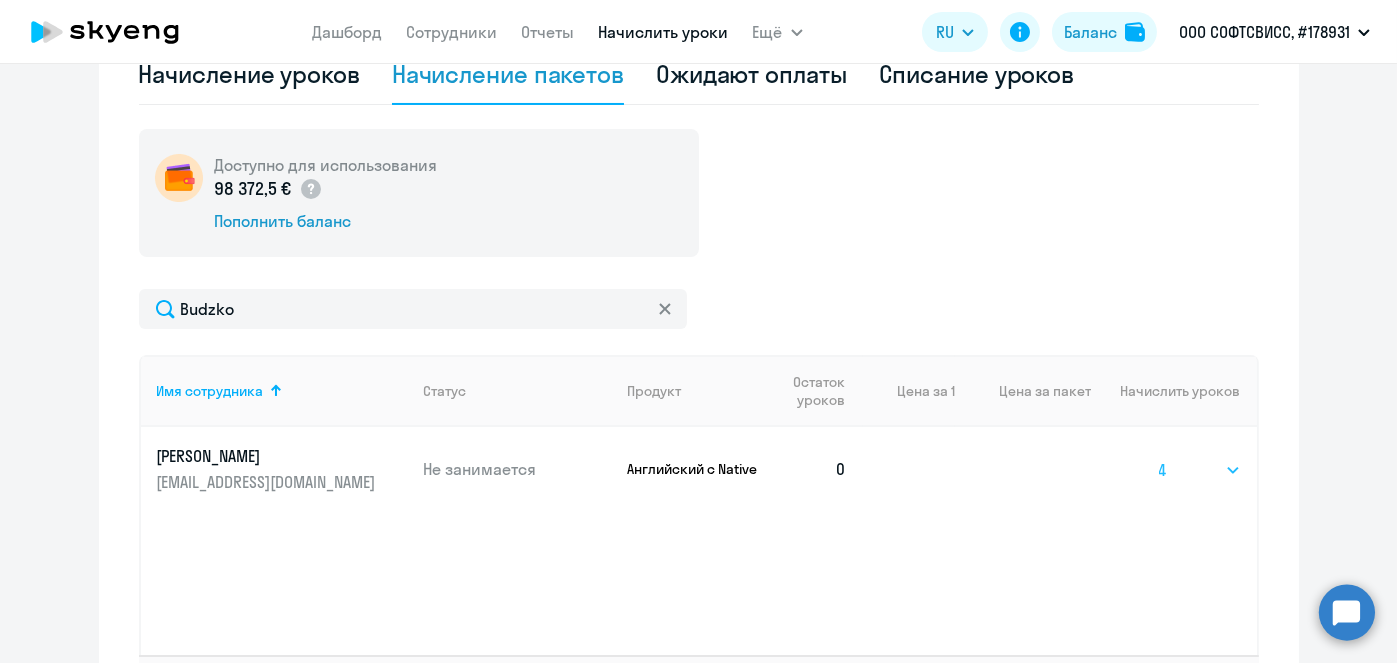 click on "Выбрать   1   4   5   9   10   13" 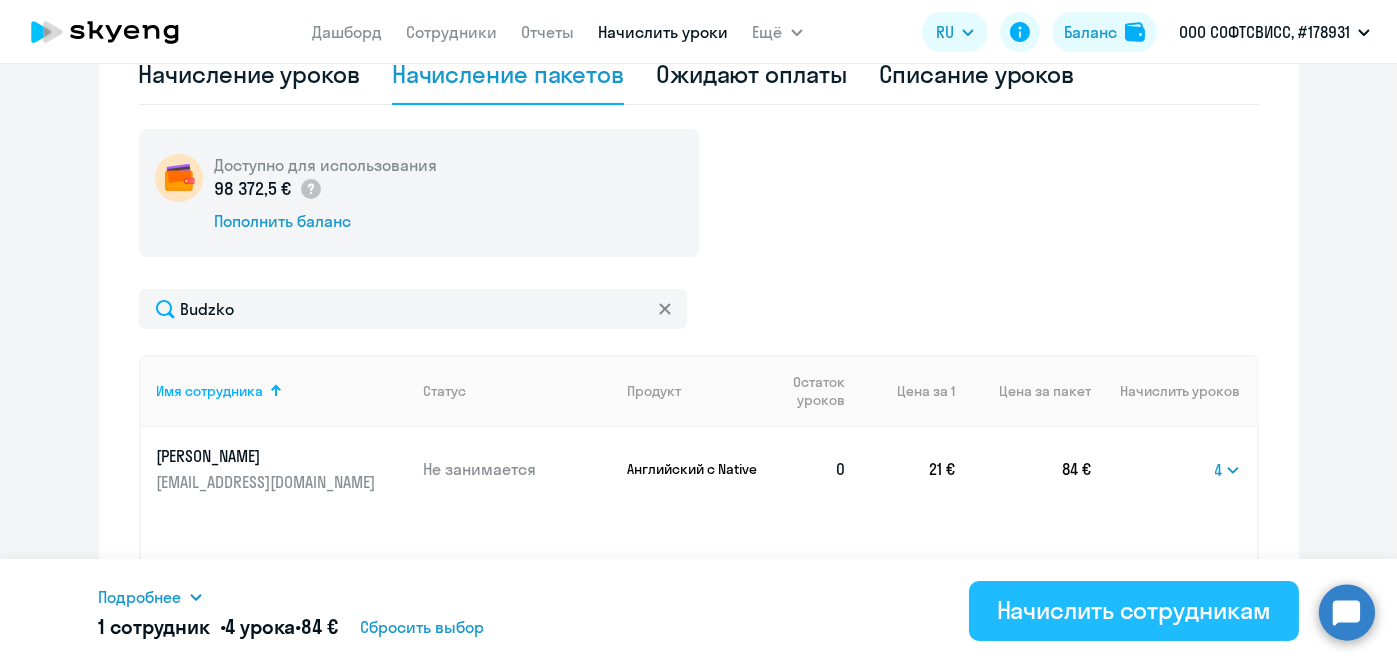 click on "Начислить сотрудникам" at bounding box center [1134, 610] 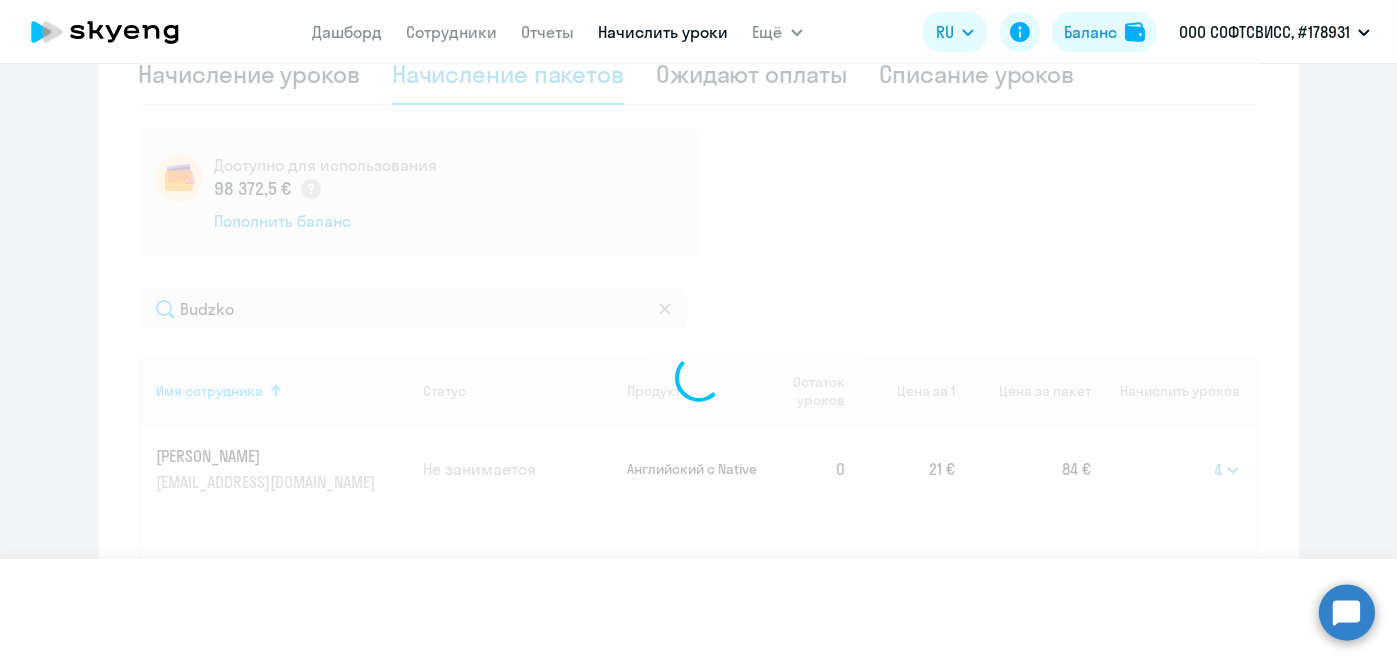 select 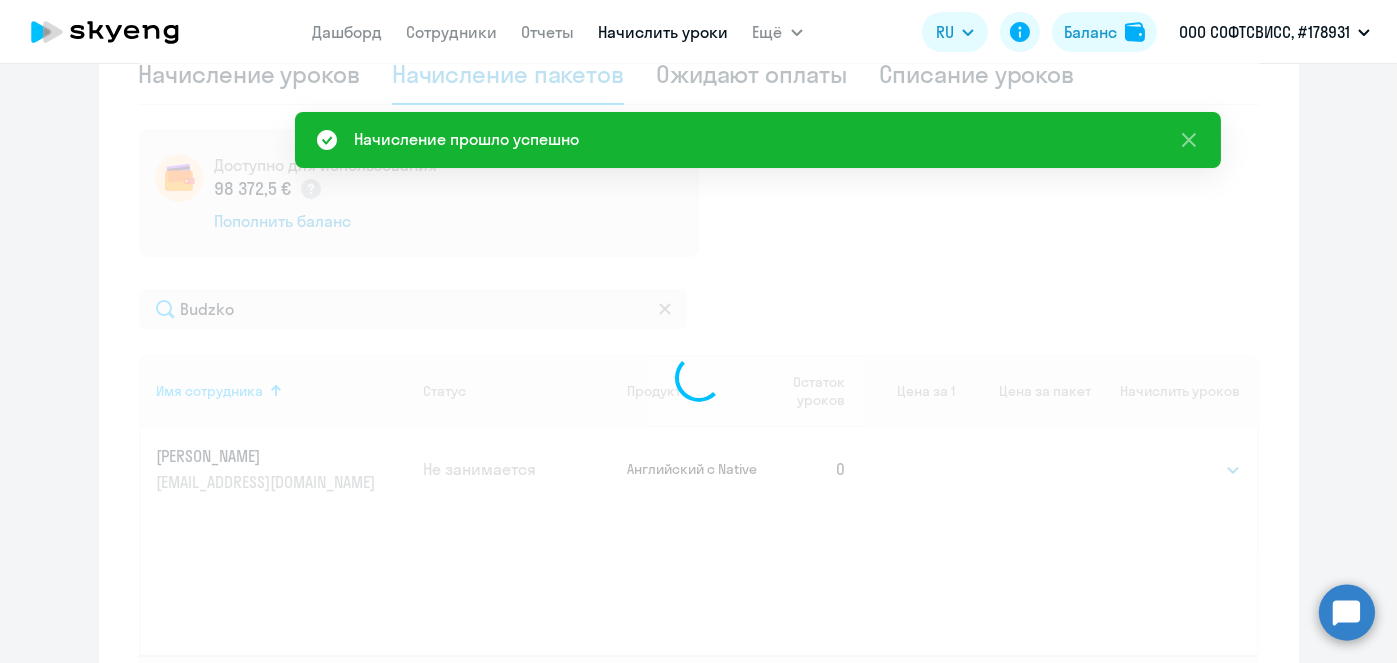 scroll, scrollTop: 57, scrollLeft: 0, axis: vertical 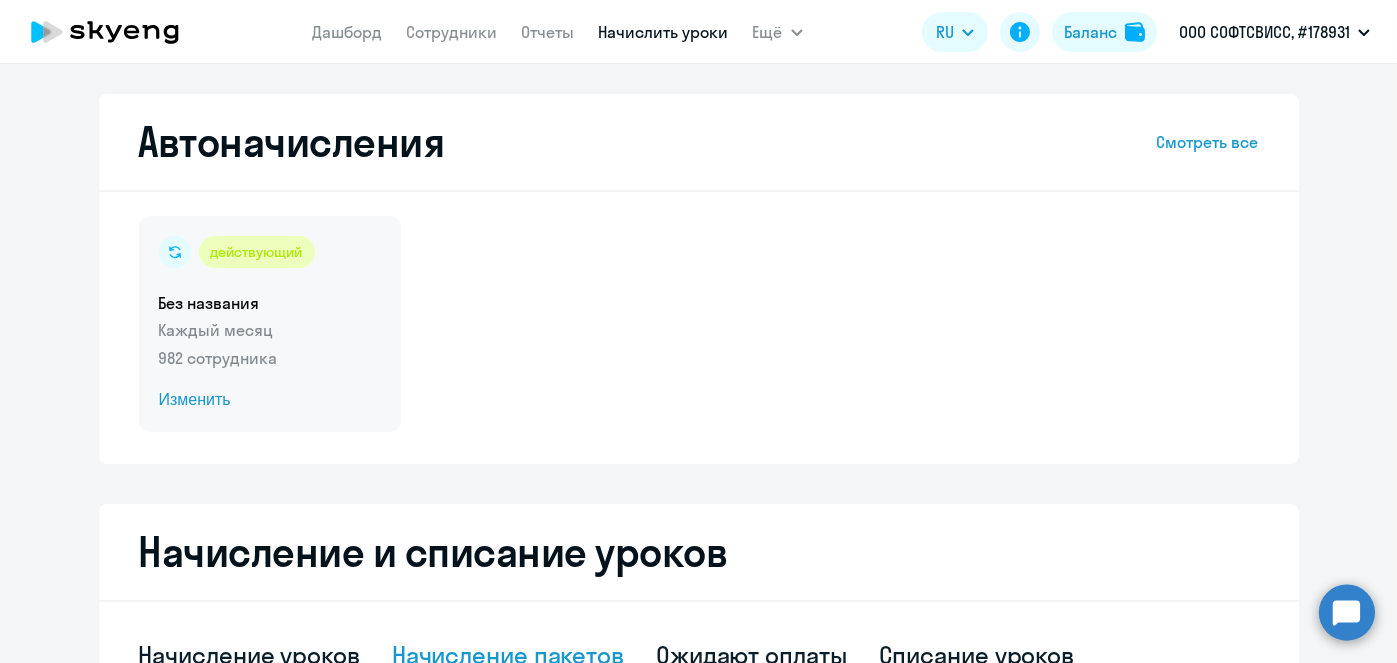 click on "Изменить" 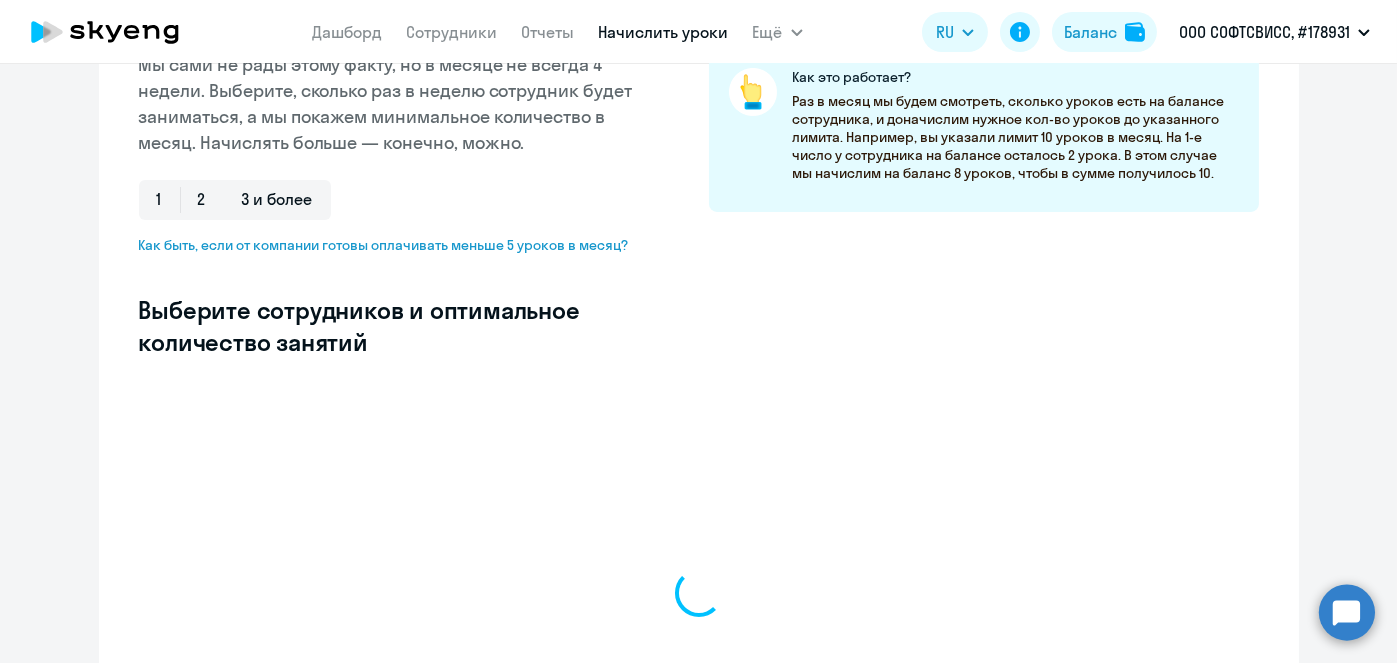 scroll, scrollTop: 353, scrollLeft: 0, axis: vertical 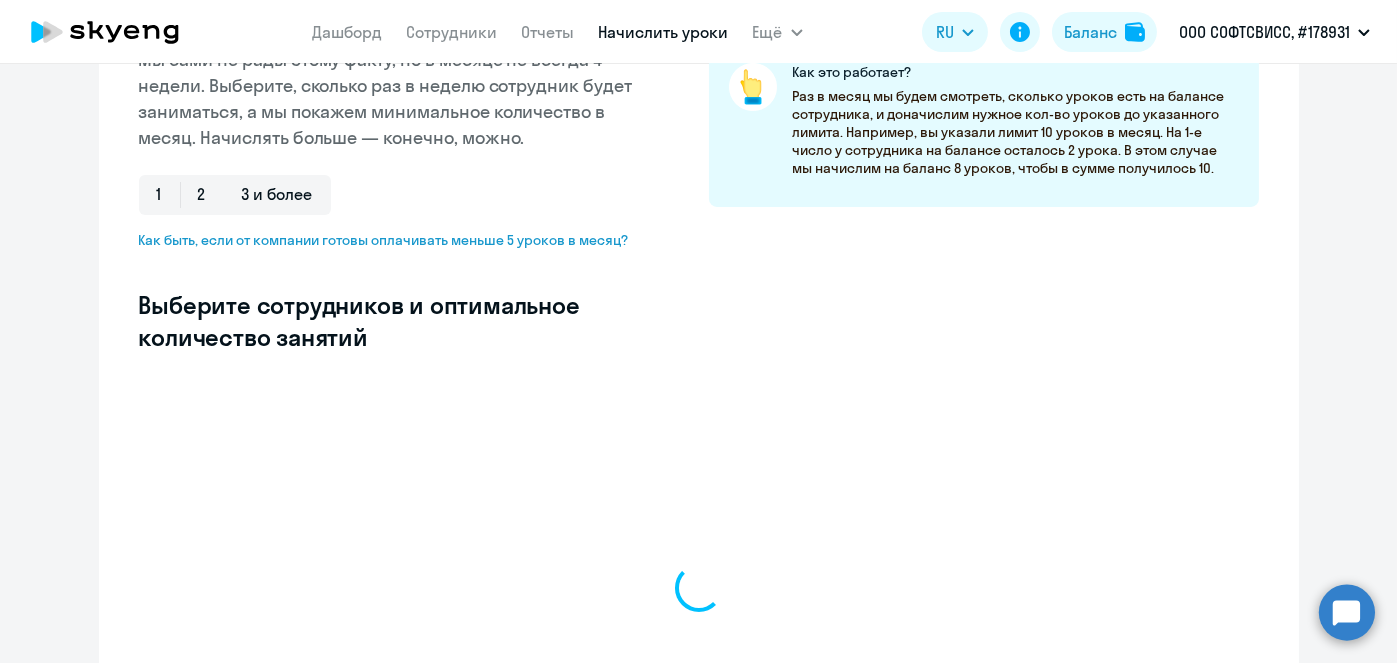 select on "10" 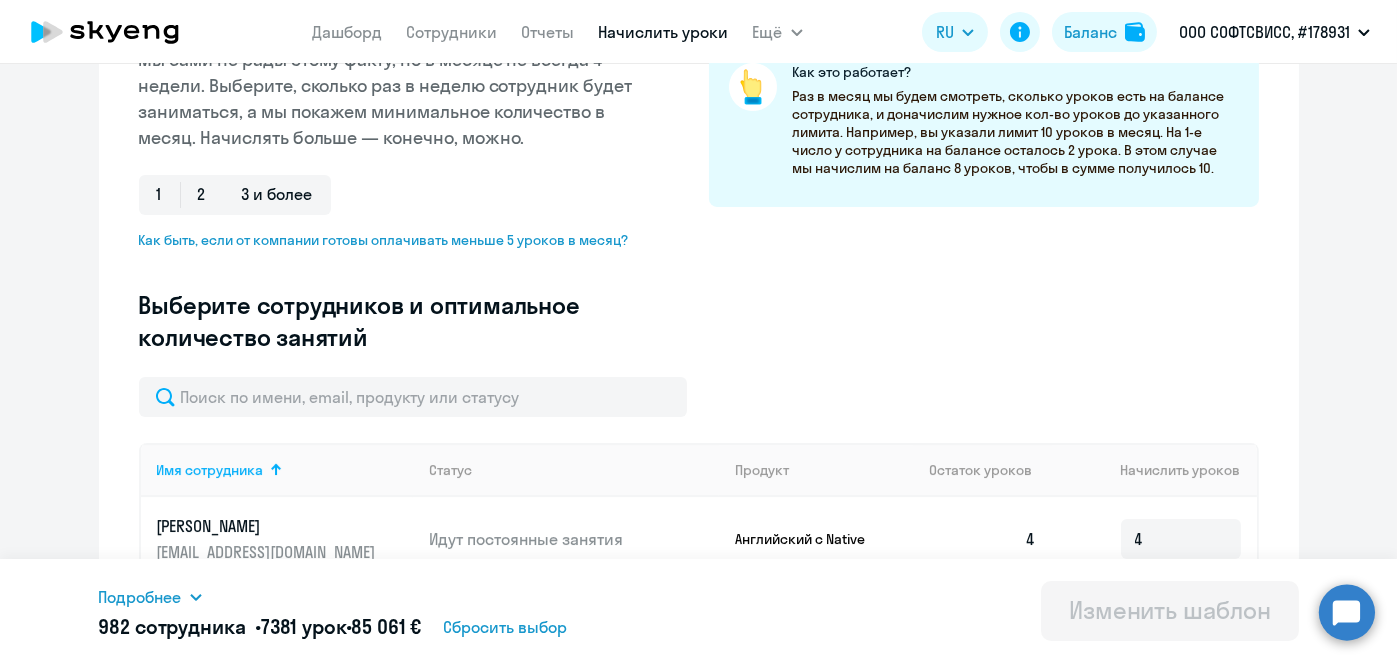 click 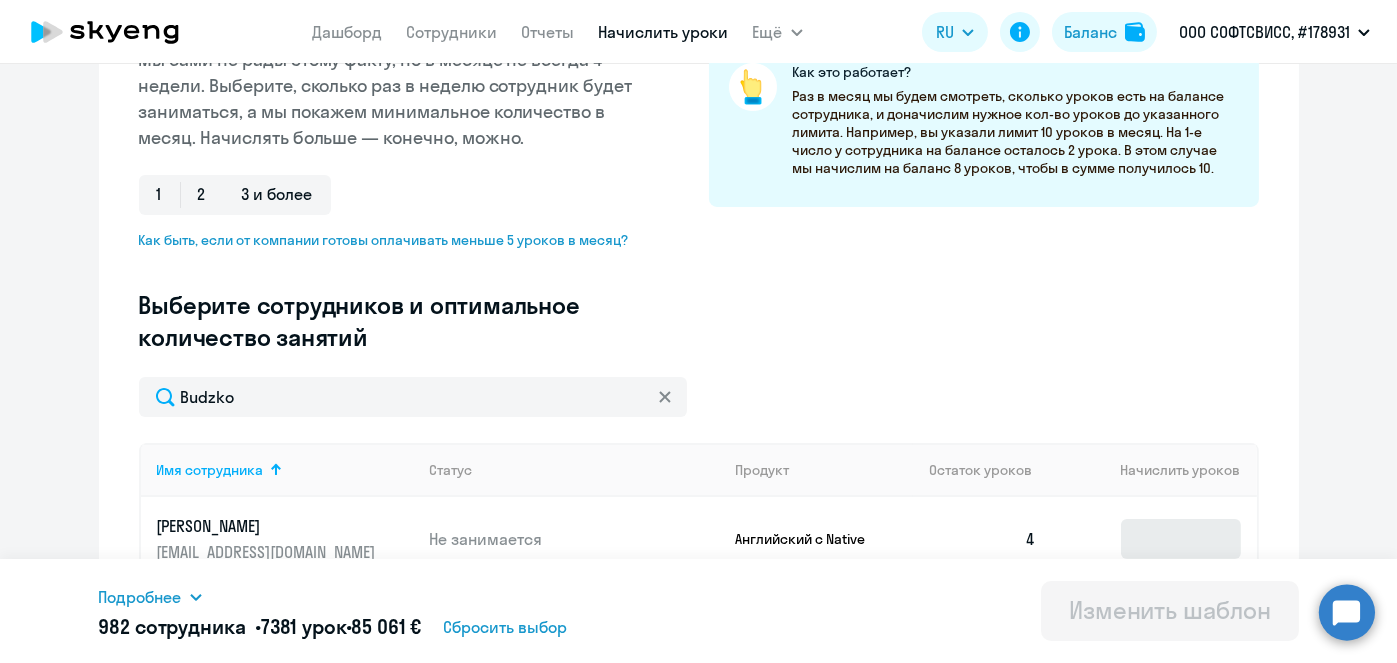 type on "Budzko" 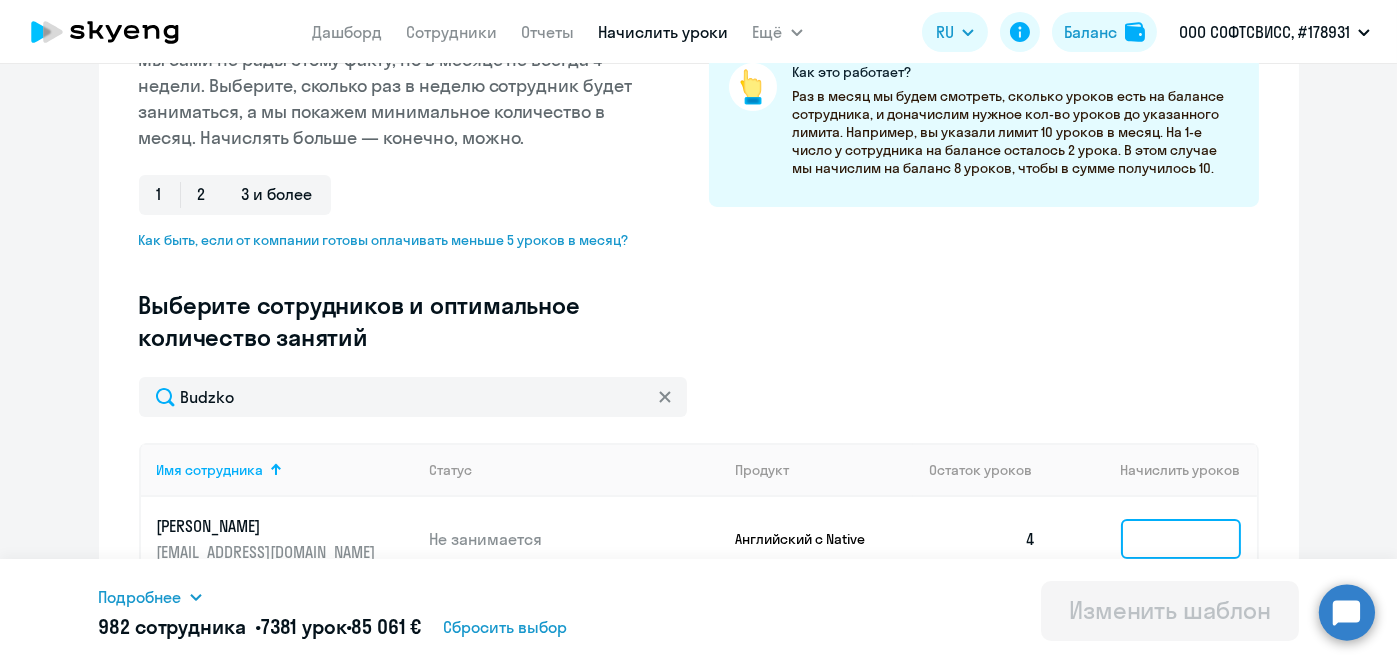 click 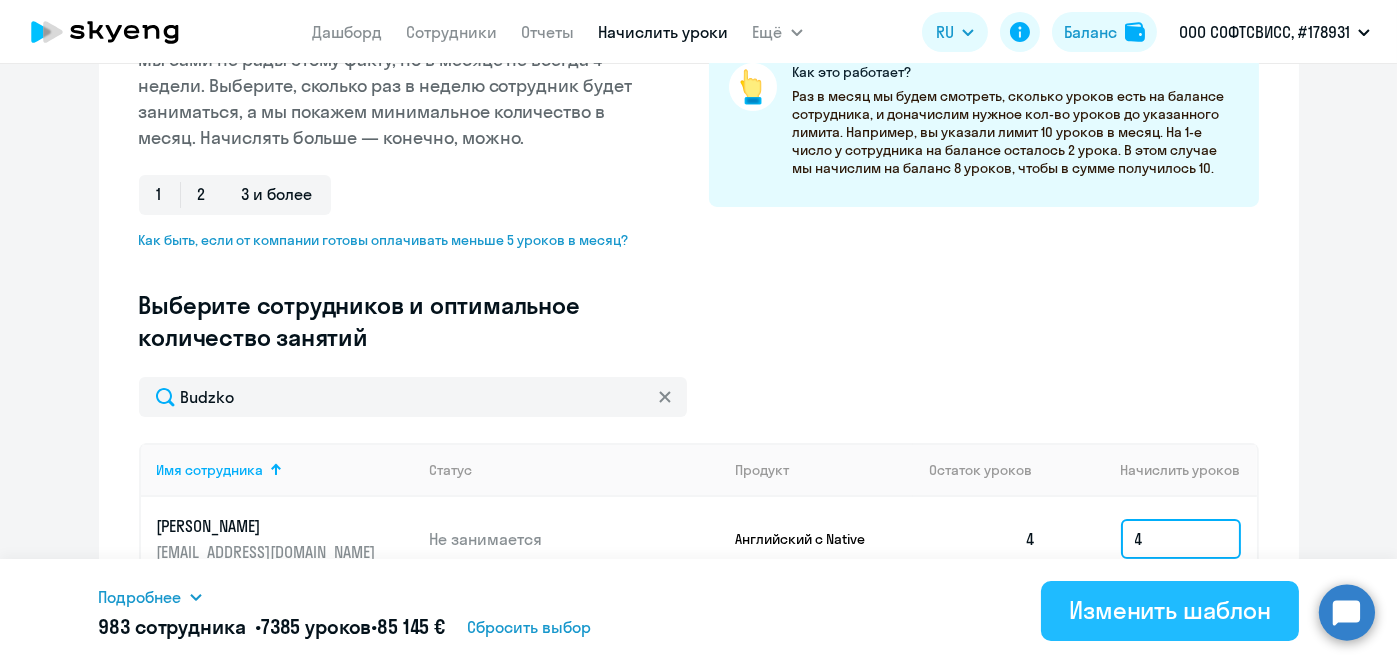 type on "4" 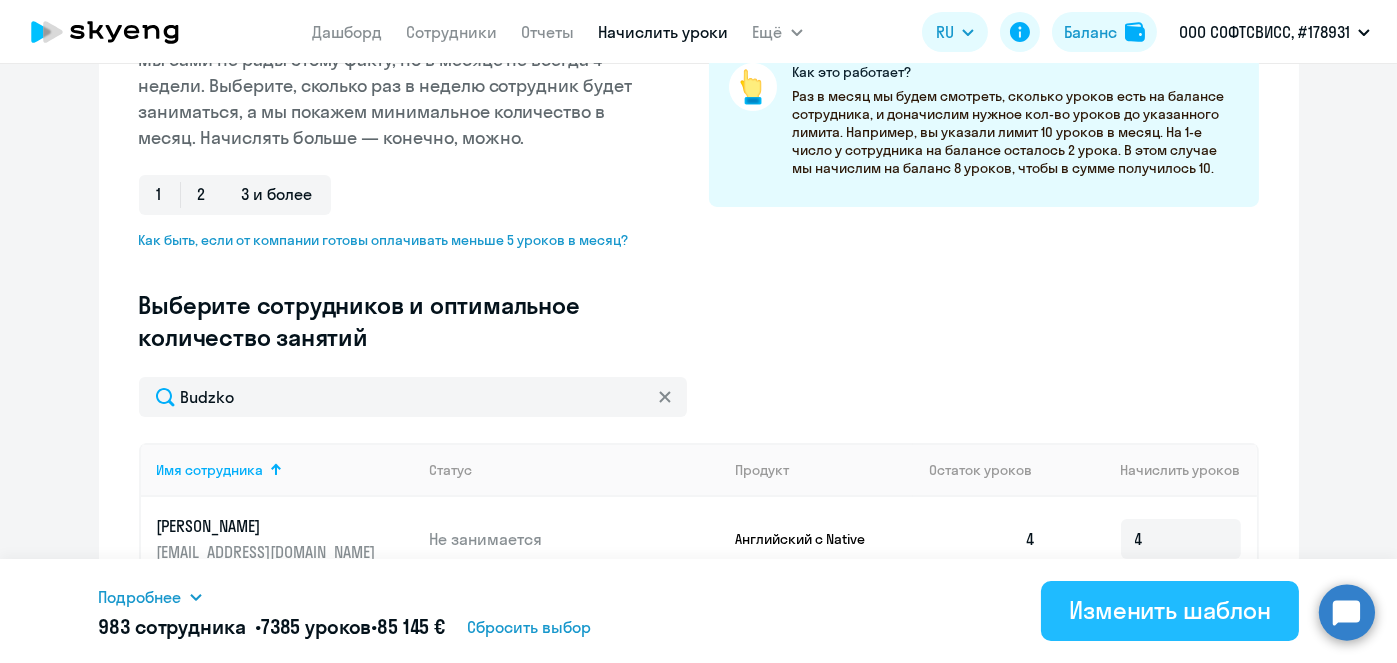 click on "Изменить шаблон" at bounding box center [1170, 610] 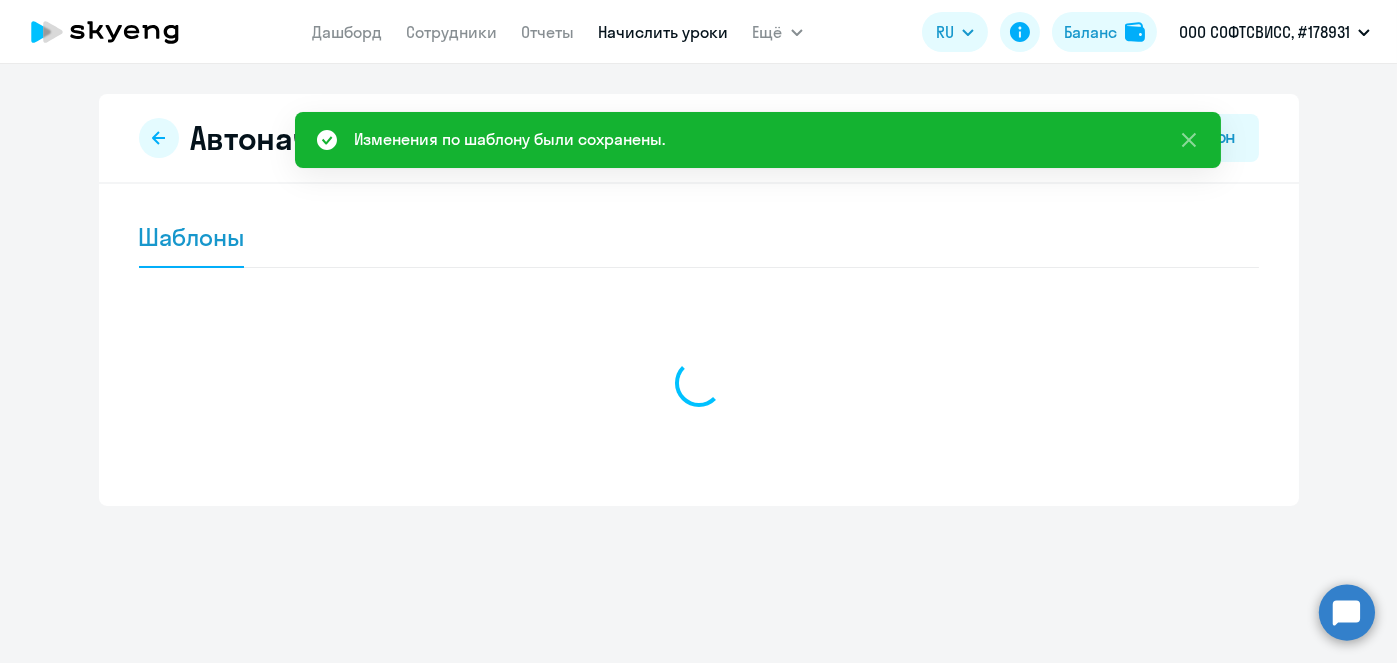 scroll, scrollTop: 0, scrollLeft: 0, axis: both 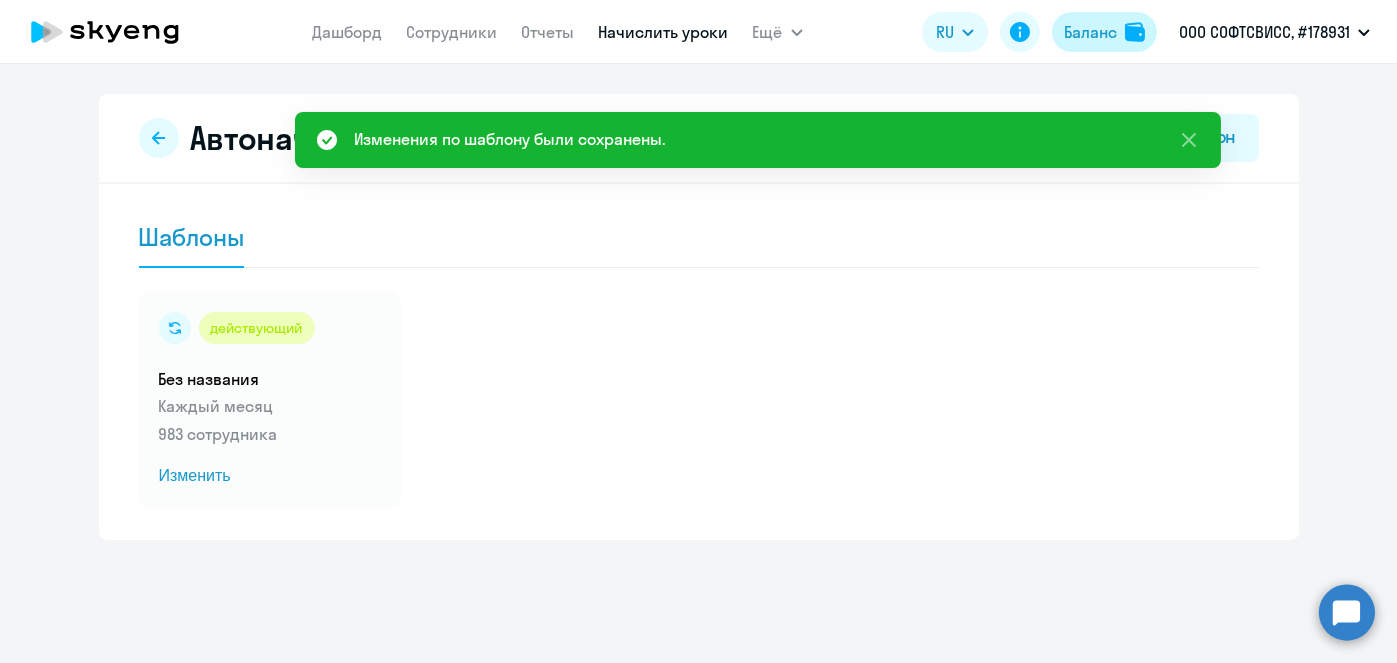 click on "Баланс" 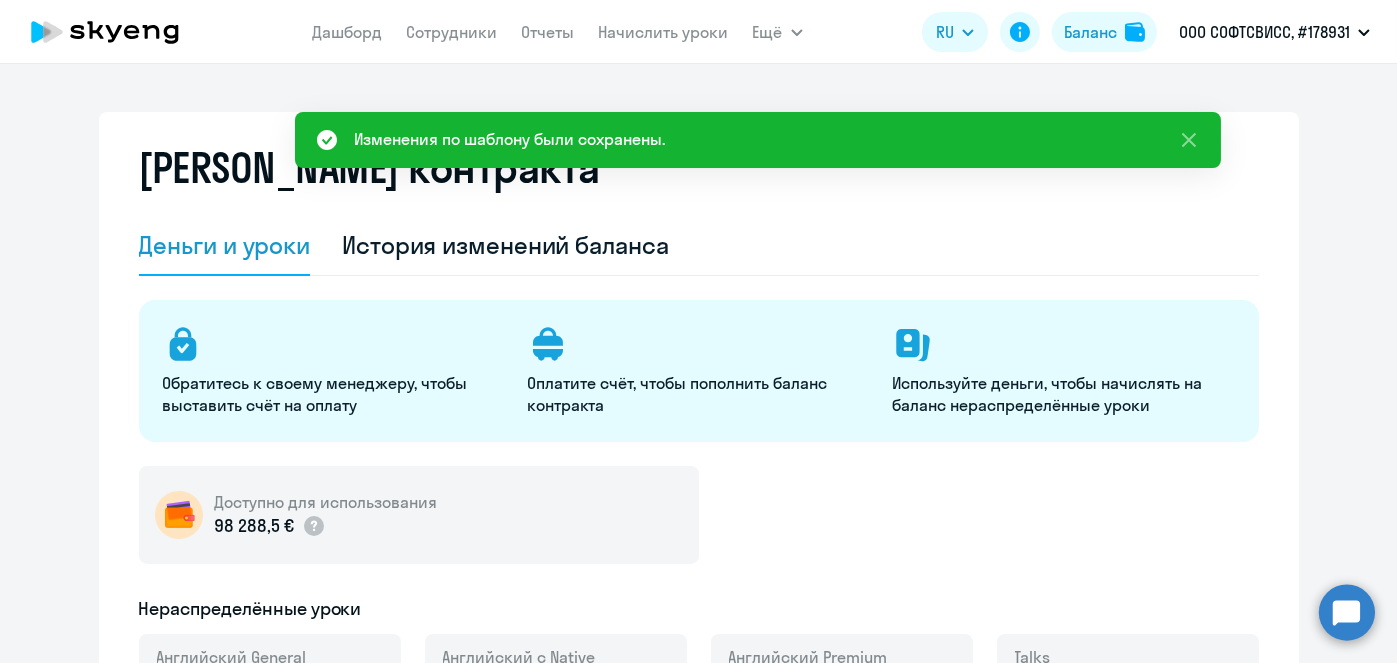 select on "english_adult_not_native_speaker" 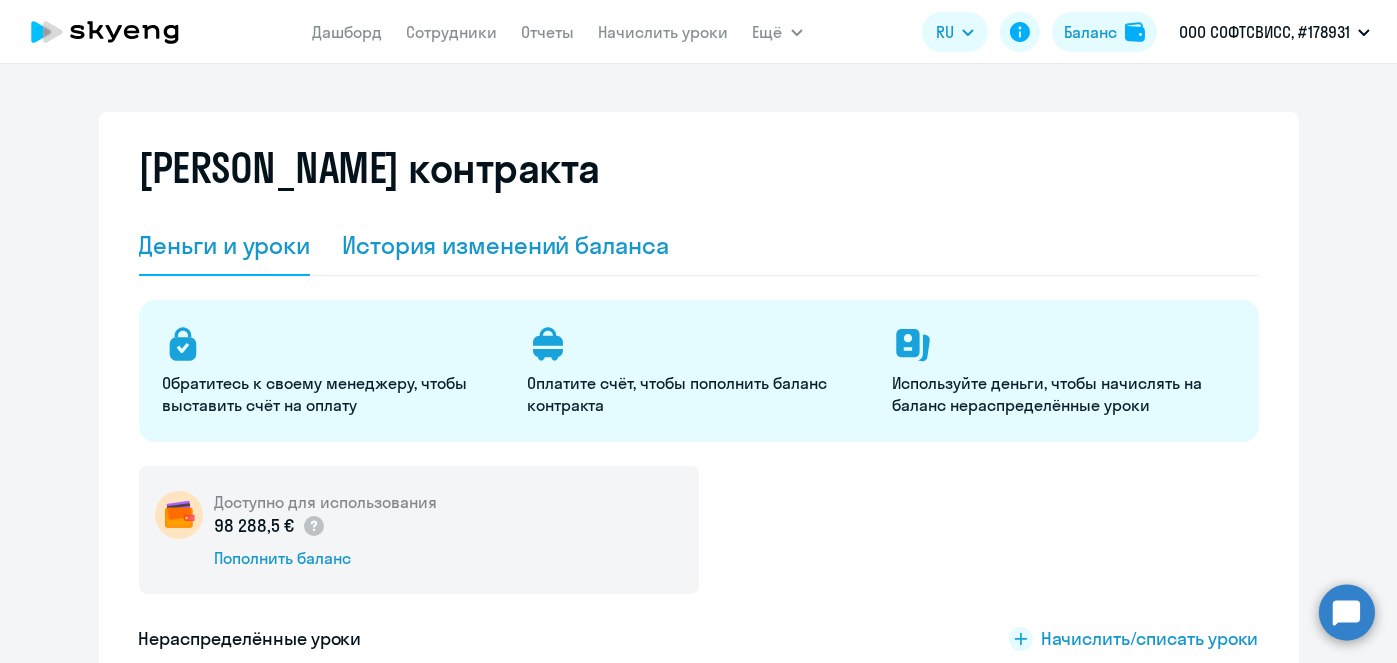 click on "История изменений баланса" 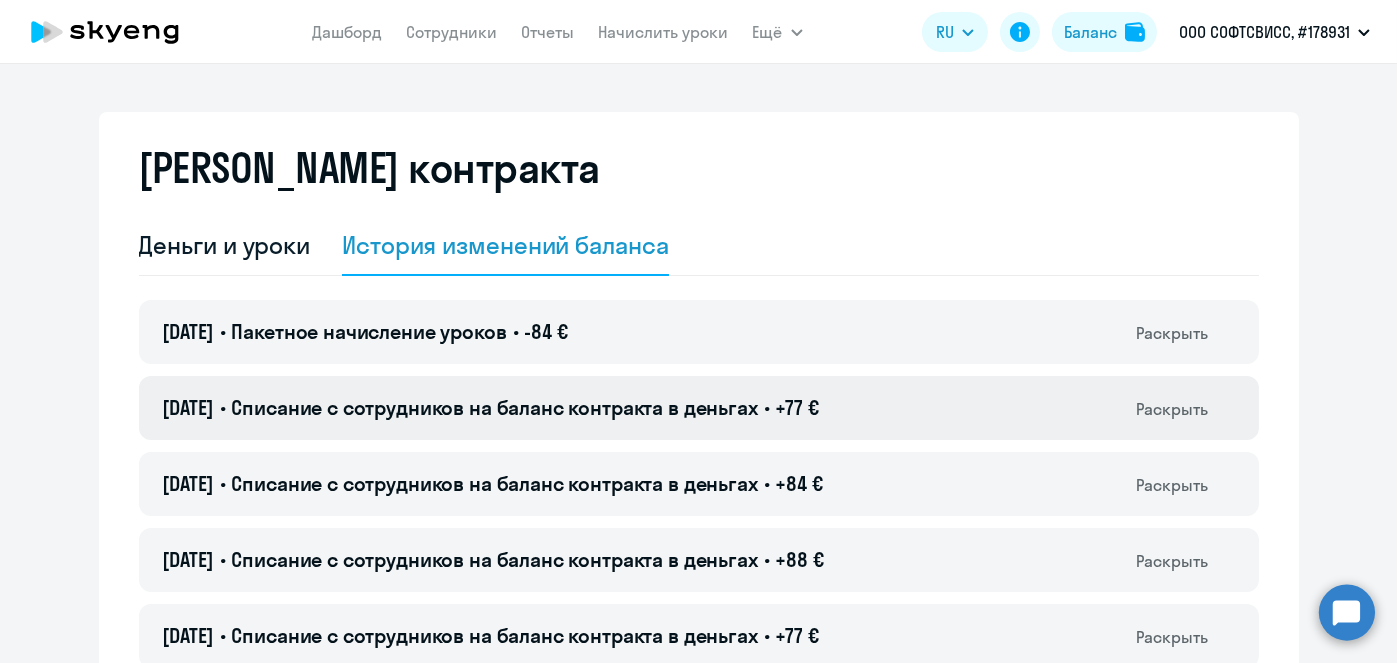 click on "Списание с сотрудников на баланс контракта в деньгах" 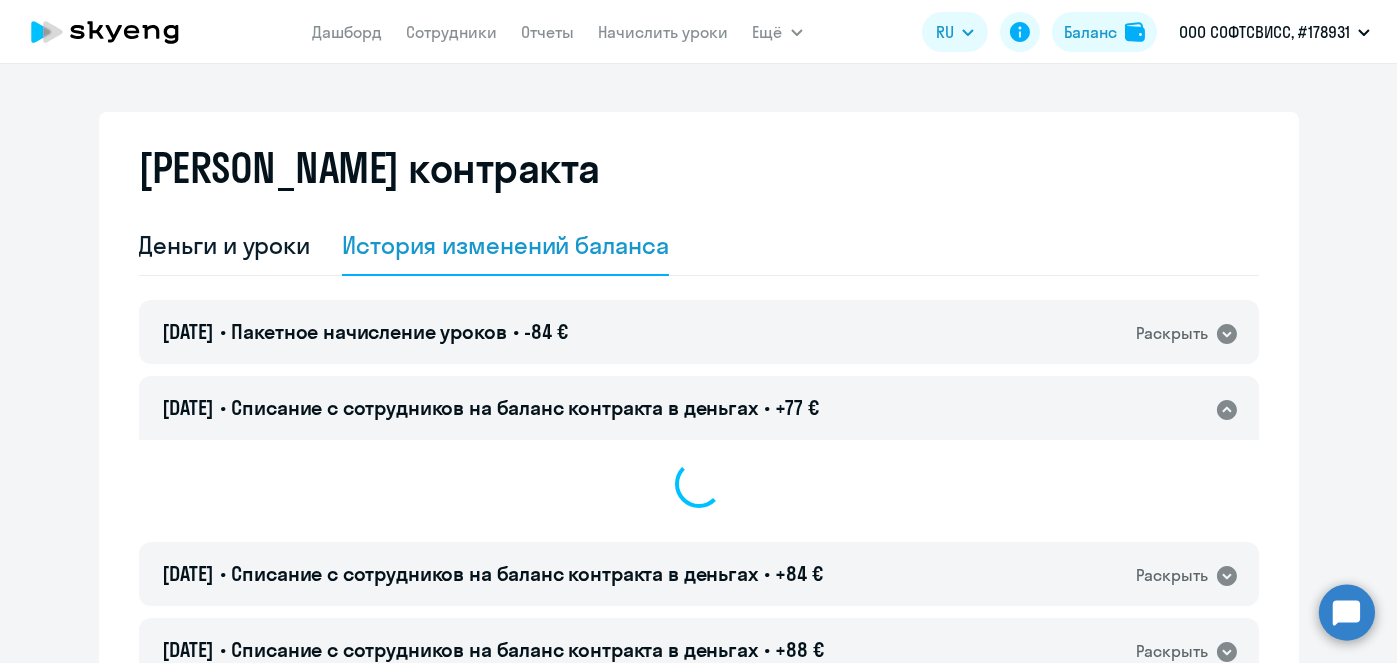 click on "Списание с сотрудников на баланс контракта в деньгах" 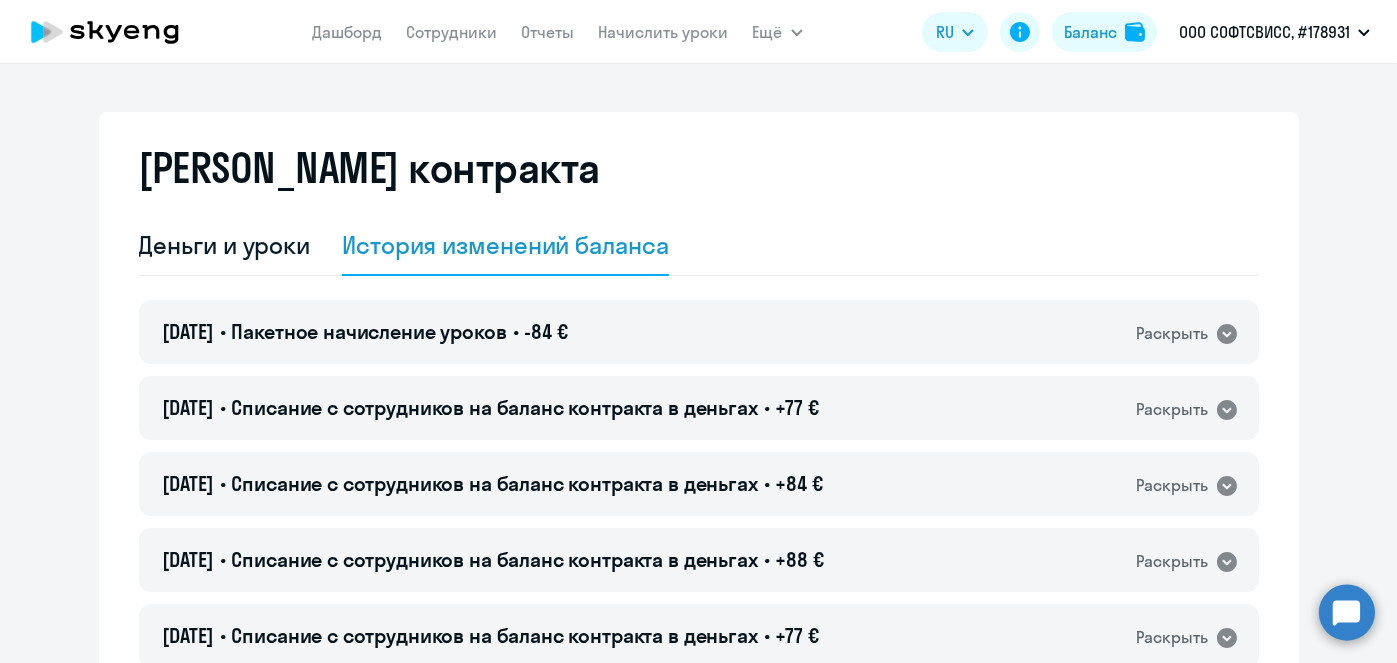 click on "03.07.2025 • Списание с сотрудников на баланс контракта в деньгах • +84 €  Раскрыть" 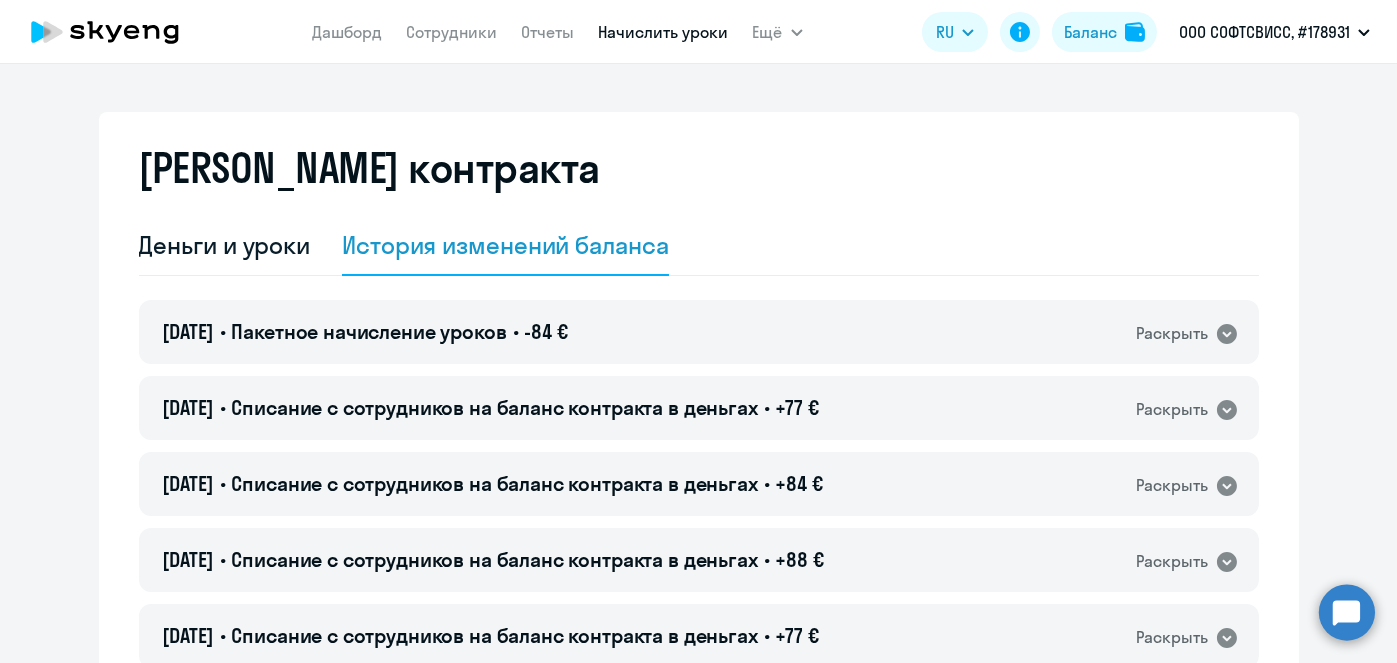 scroll, scrollTop: 0, scrollLeft: 0, axis: both 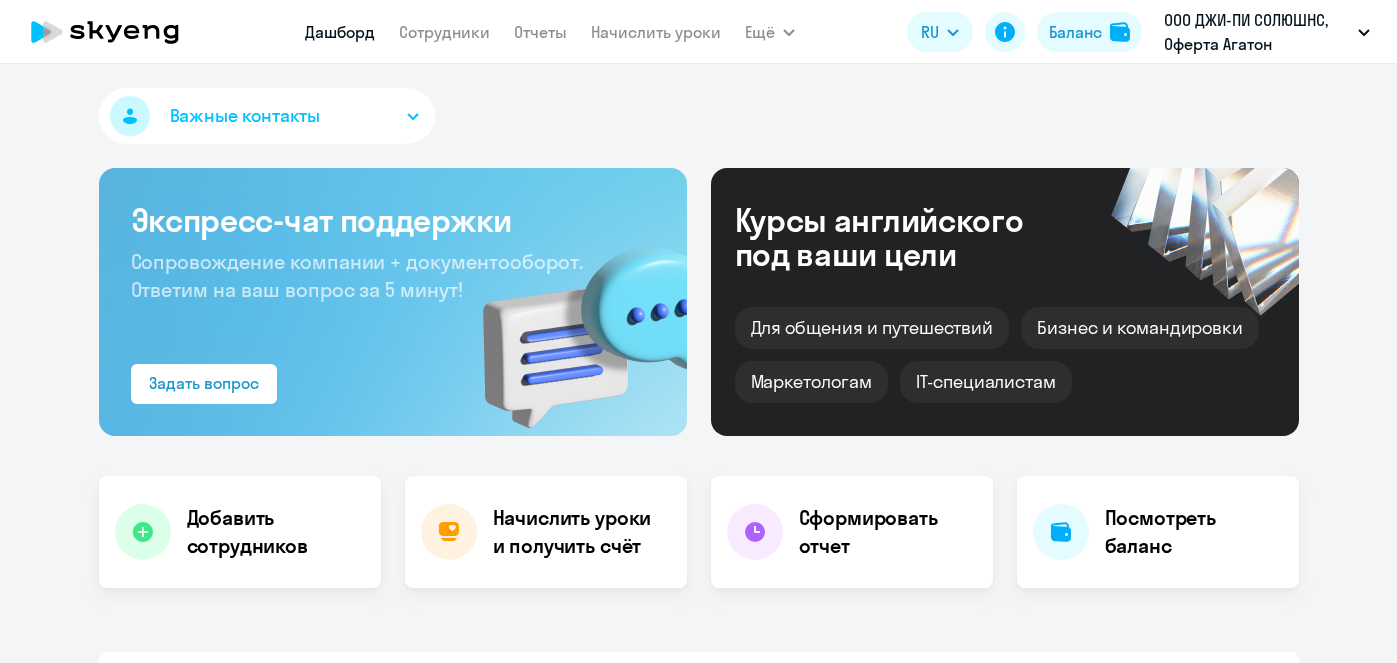 select on "30" 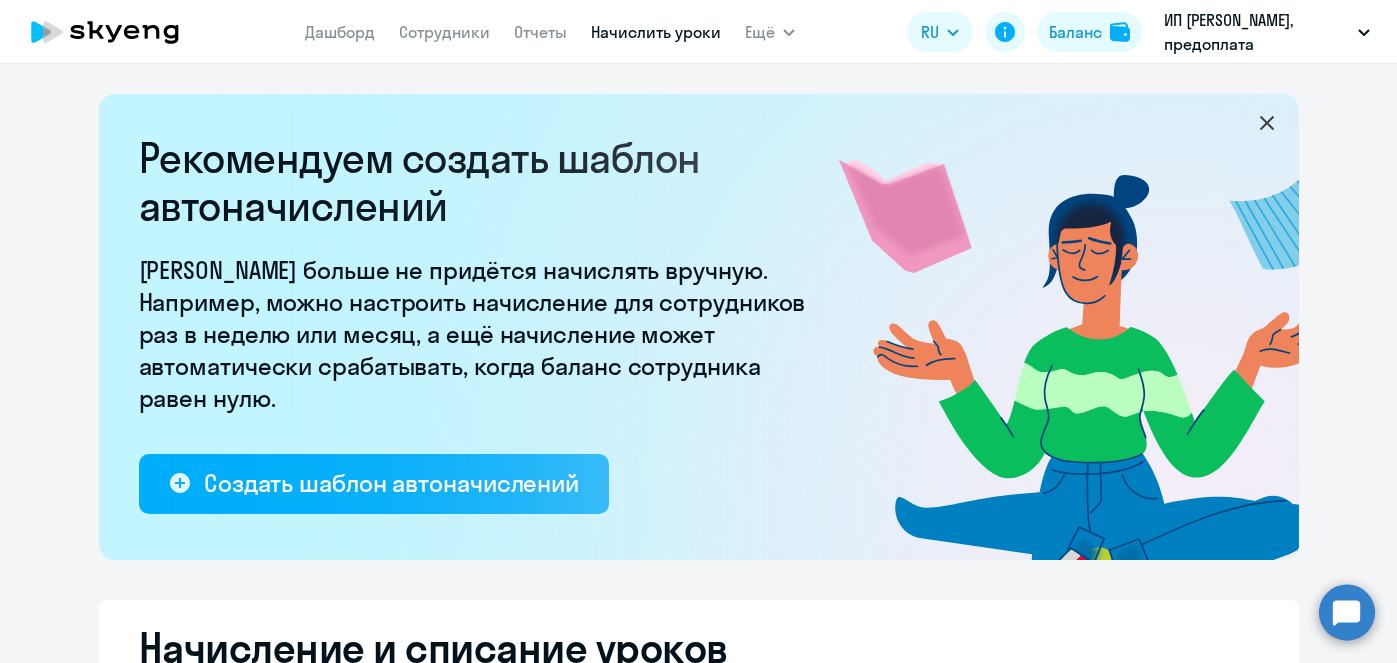 select on "10" 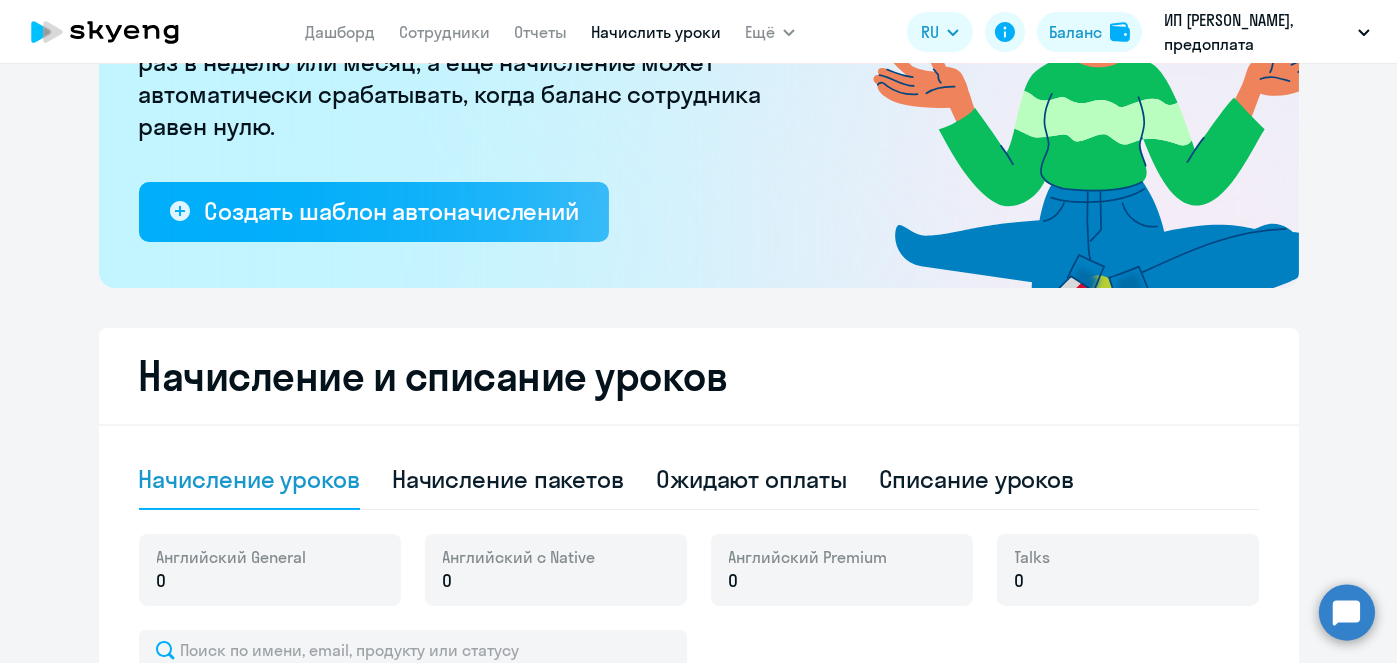 scroll, scrollTop: 286, scrollLeft: 0, axis: vertical 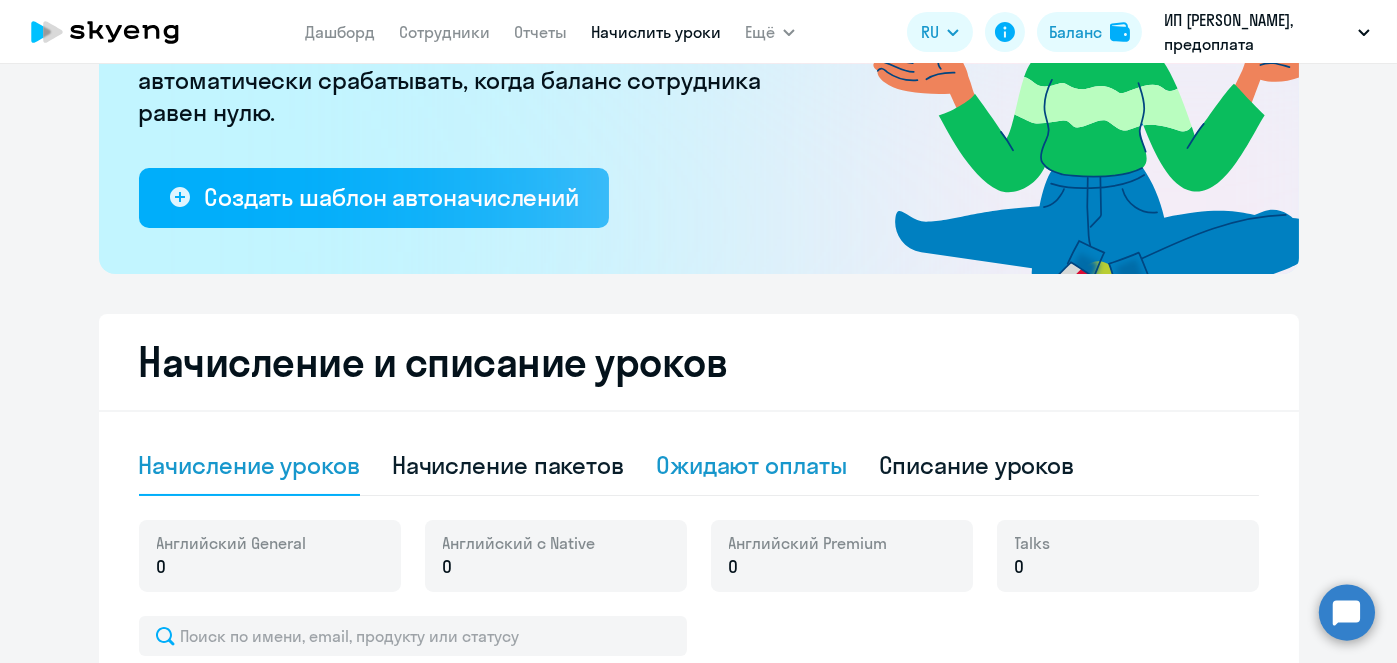 click on "Ожидают оплаты" 